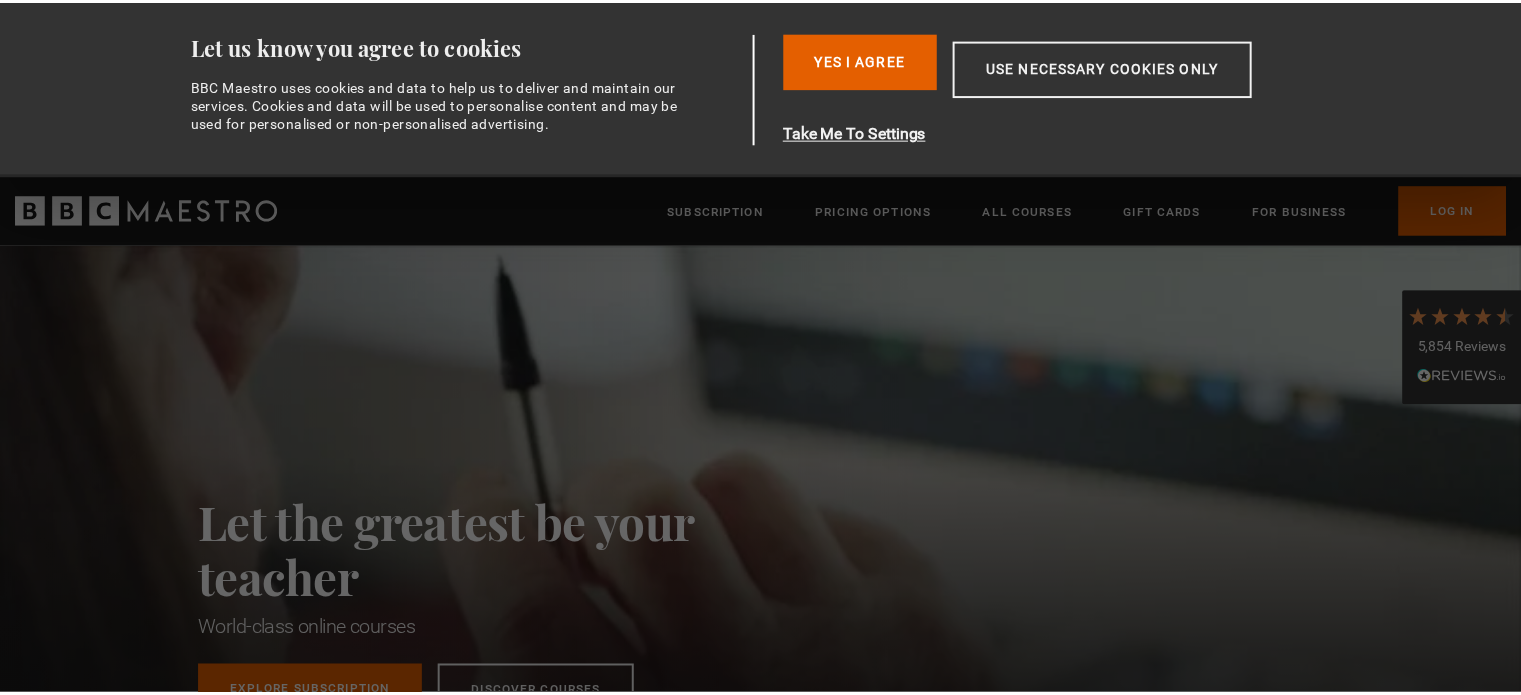 scroll, scrollTop: 0, scrollLeft: 0, axis: both 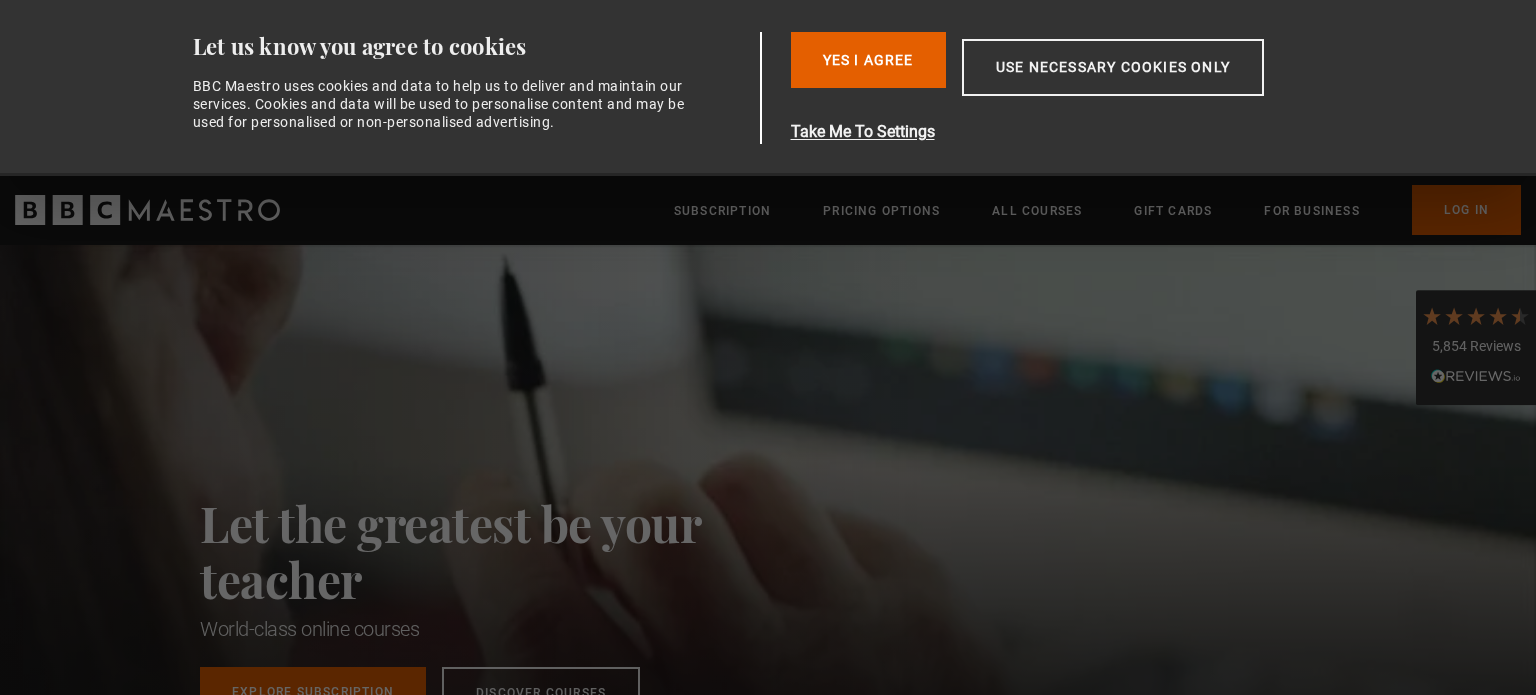 click on "Use necessary cookies only" at bounding box center (1113, 67) 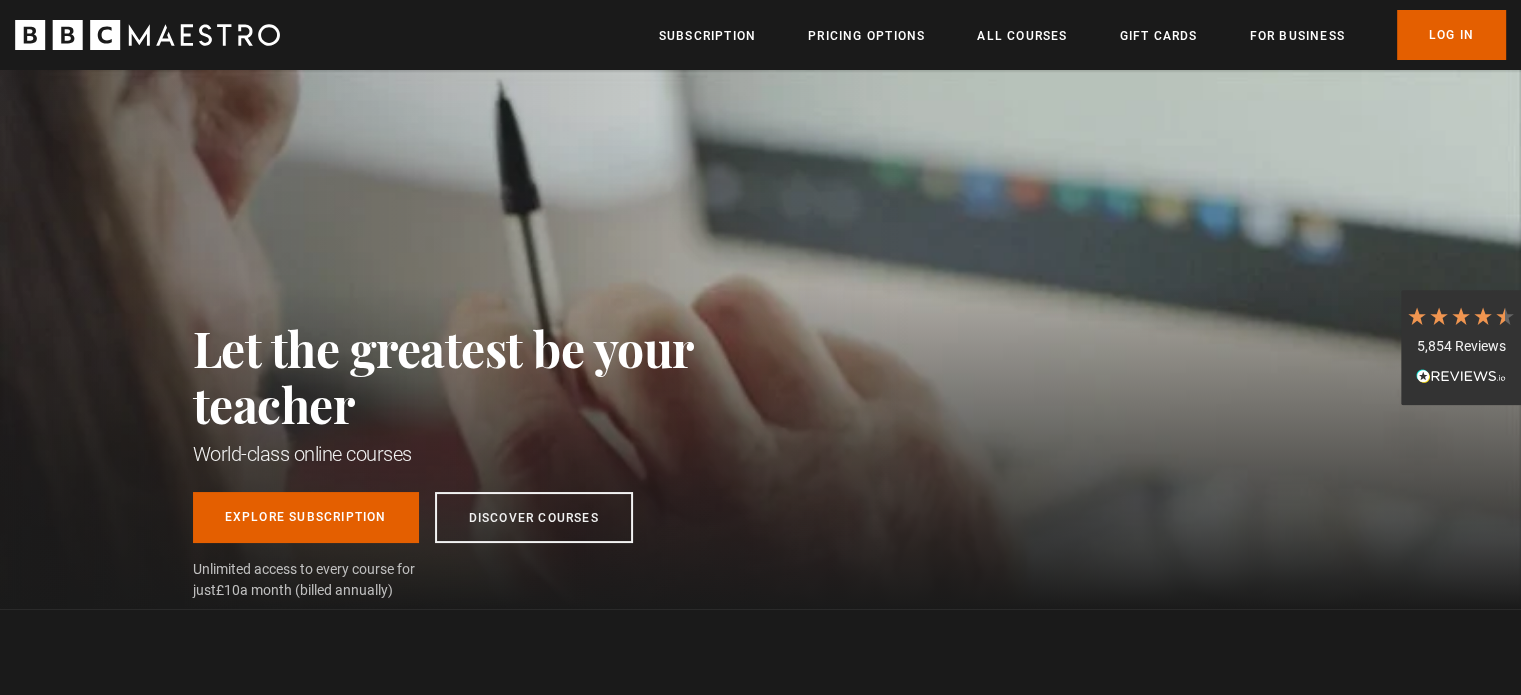 scroll, scrollTop: 0, scrollLeft: 0, axis: both 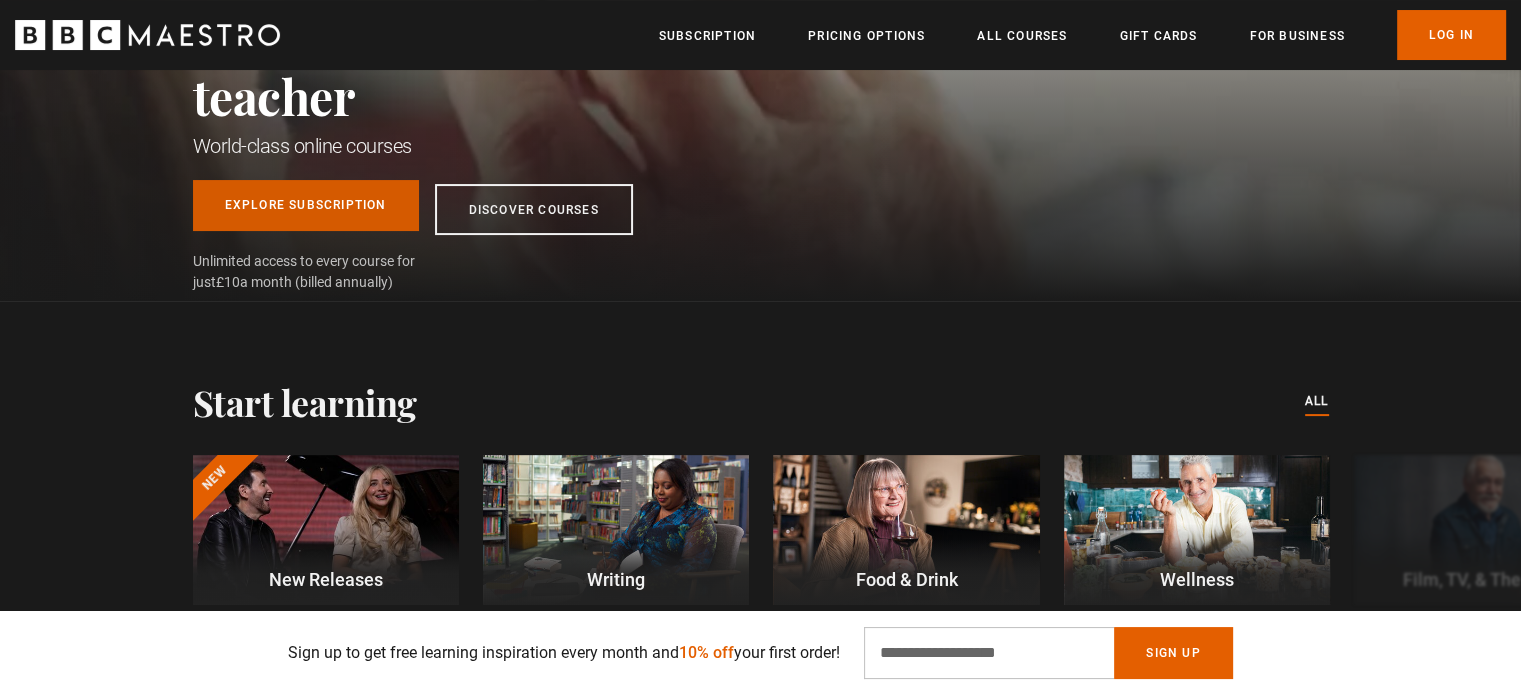 click on "Explore Subscription" at bounding box center [306, 205] 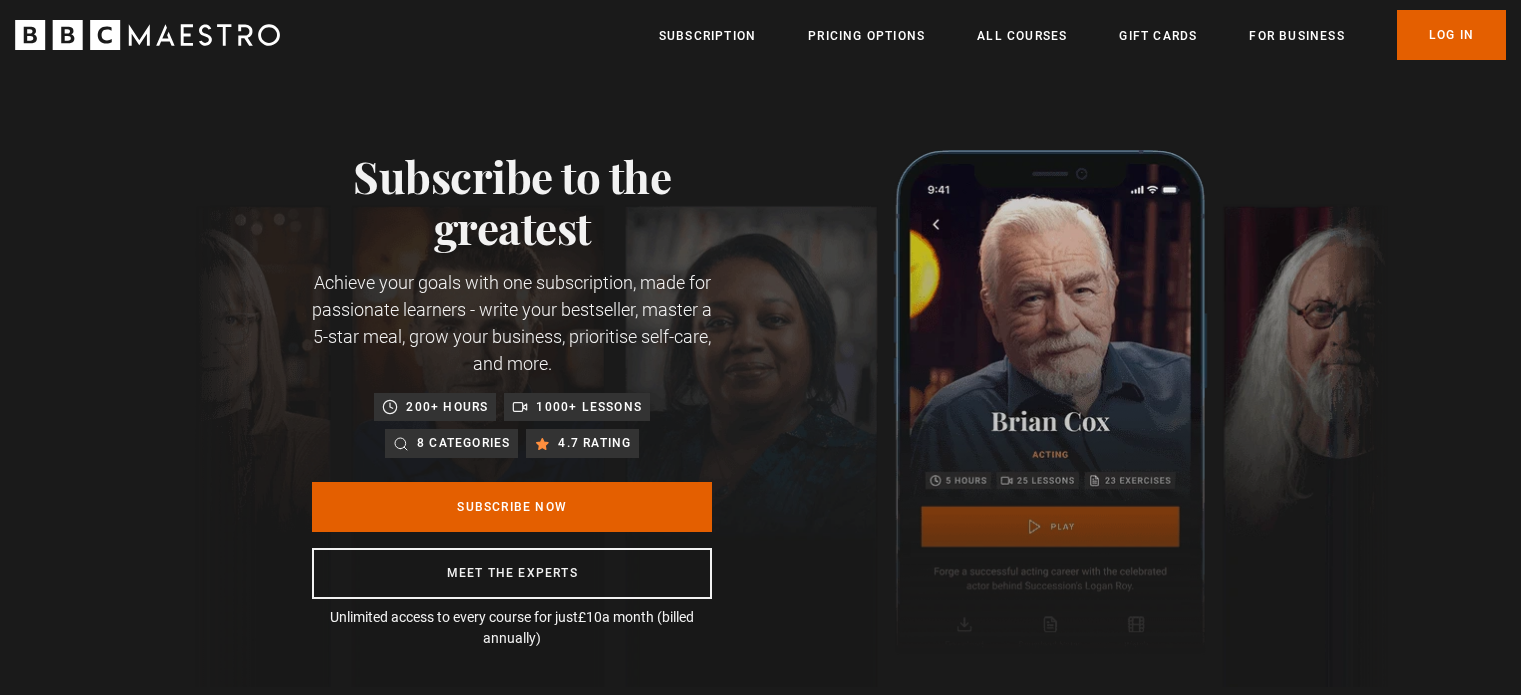scroll, scrollTop: 0, scrollLeft: 0, axis: both 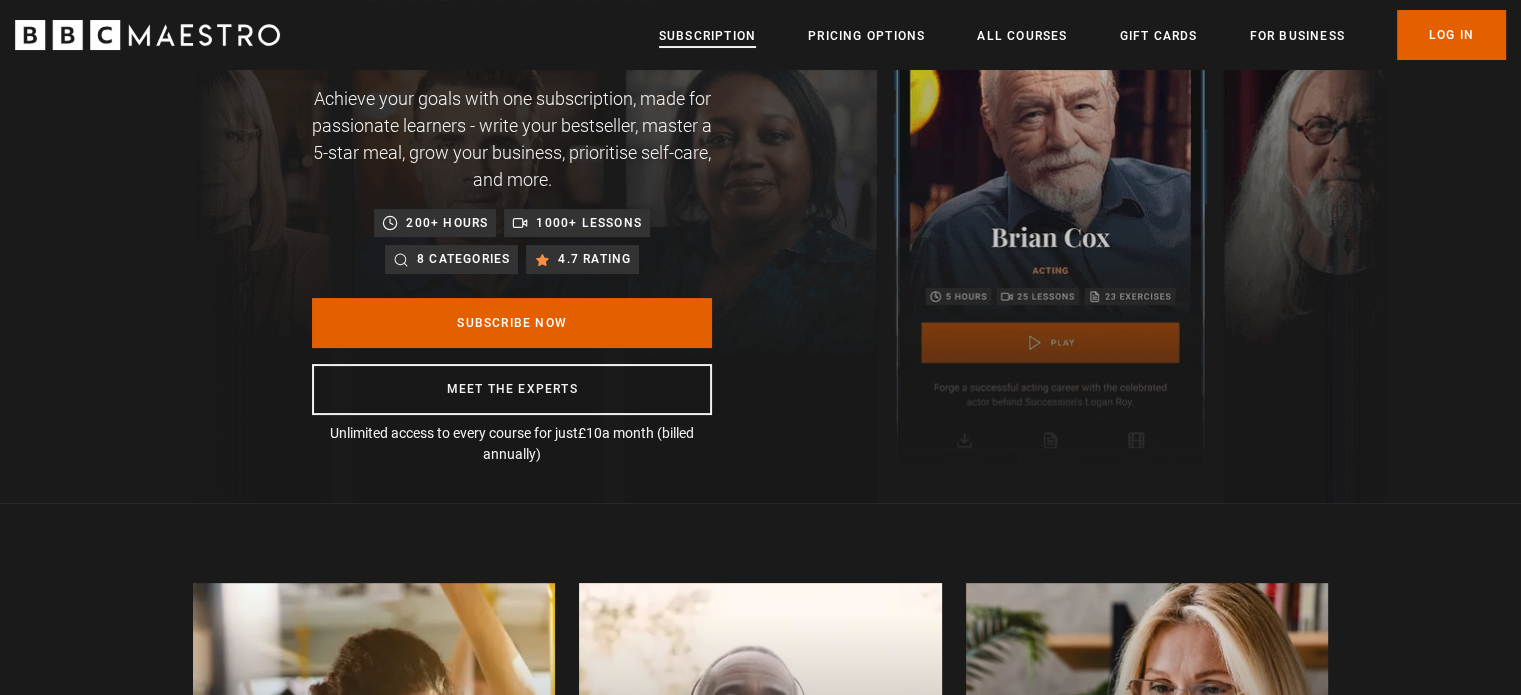 click on "Subscription" at bounding box center (707, 36) 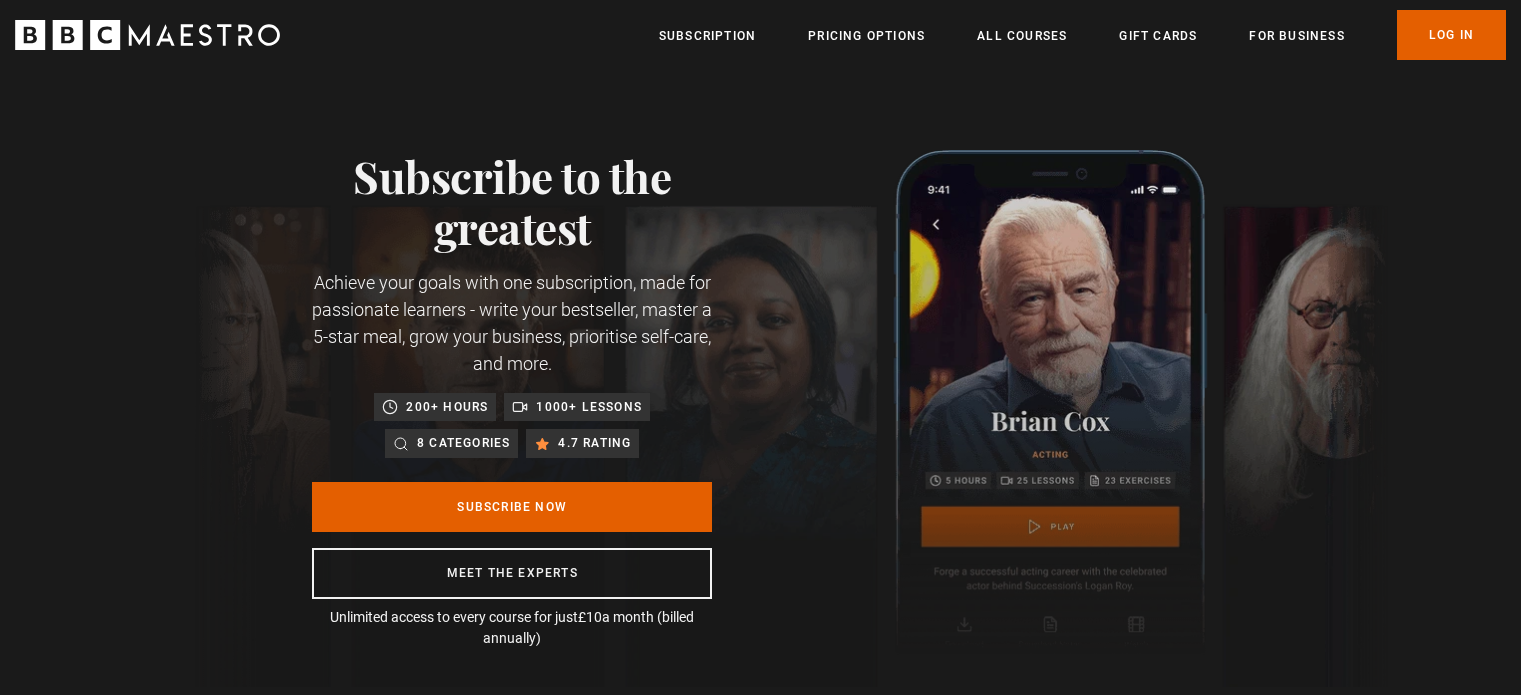 scroll, scrollTop: 0, scrollLeft: 0, axis: both 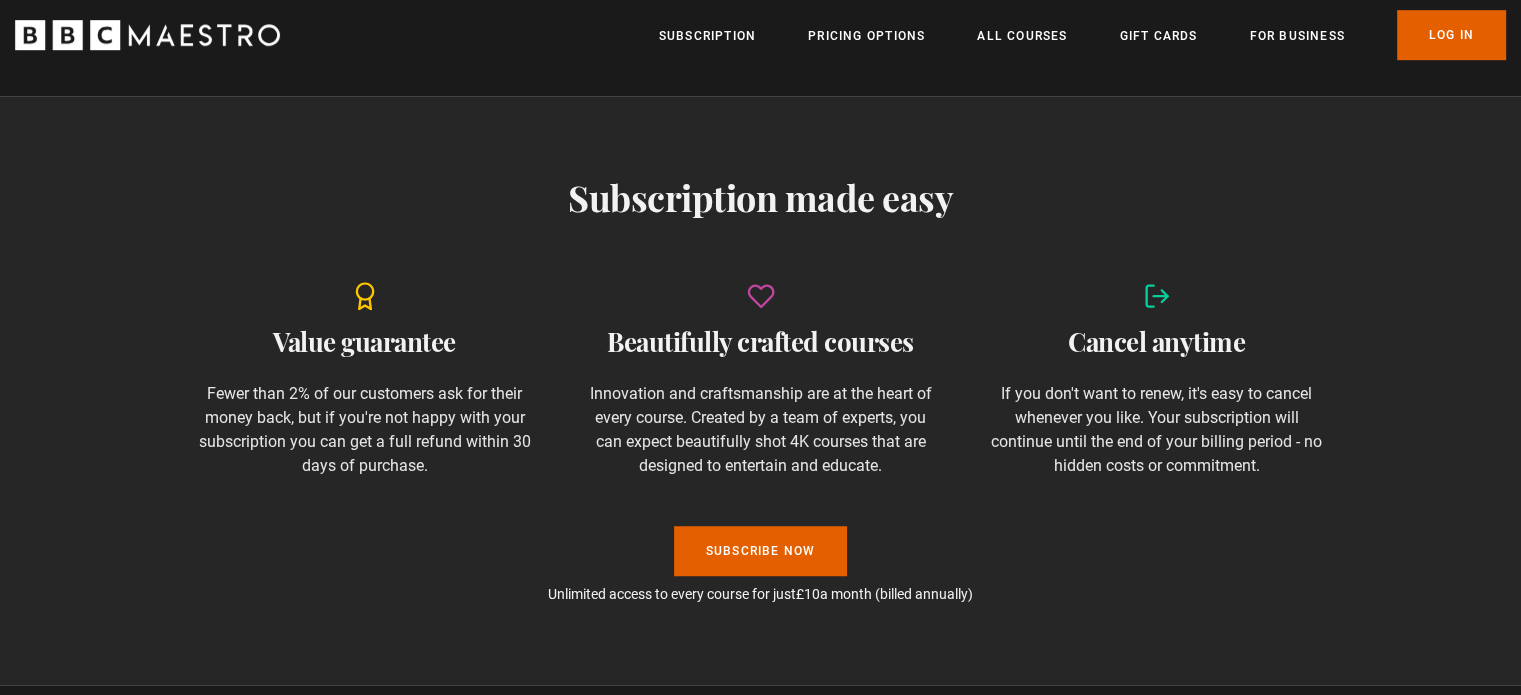 click on "Subscription made easy
Value guarantee
Fewer than 2% of our customers ask for their money back, but if you're not happy with your subscription you can get a full refund within 30 days of purchase.
Beautifully crafted courses
Innovation and craftsmanship are at the heart of every course. Created by a team of experts, you can expect beautifully shot 4K courses that are designed to entertain and educate.
Cancel anytime
If you don't want to renew, it's easy to cancel whenever you like. Your subscription will continue until the end of your billing period - no hidden costs or commitment.
Subscribe Now
Unlimited access to every course for just  £10  a month (billed annually)" at bounding box center [760, 390] 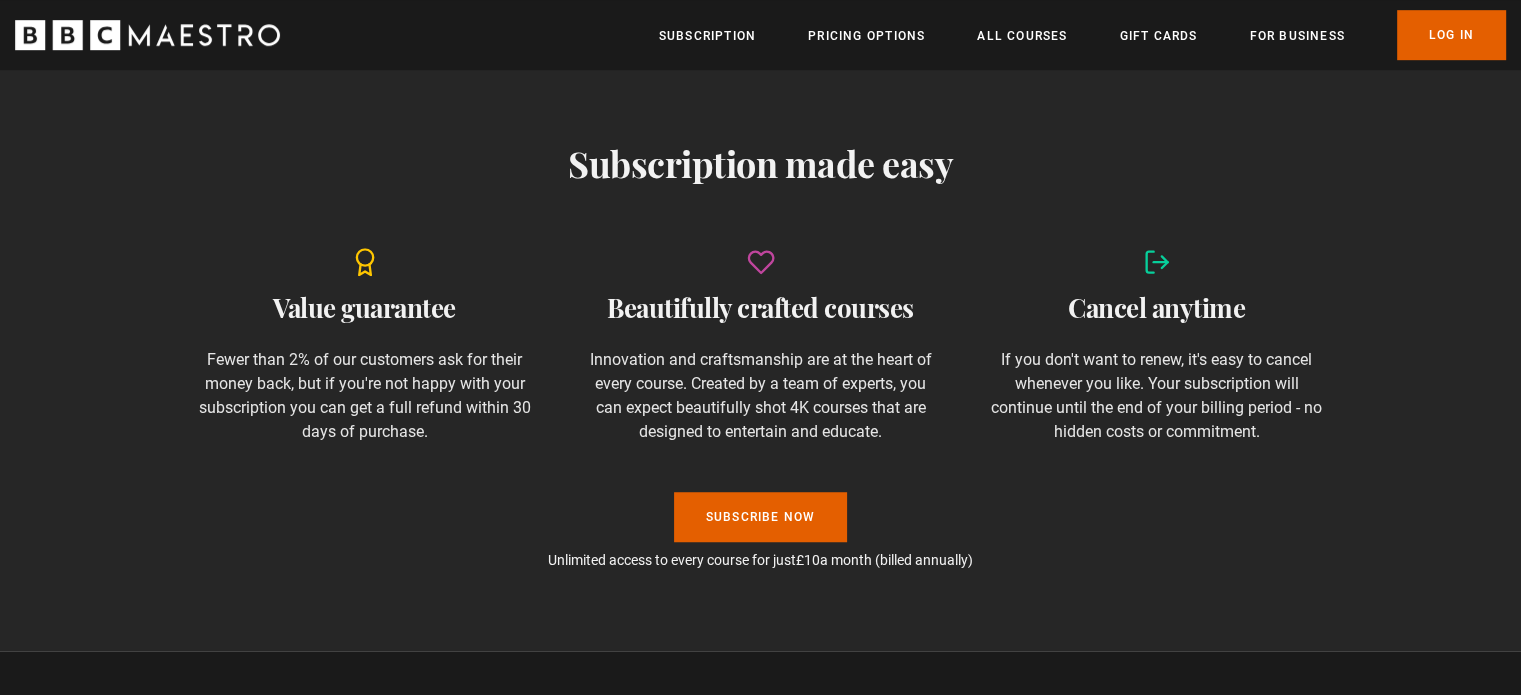 scroll, scrollTop: 1320, scrollLeft: 0, axis: vertical 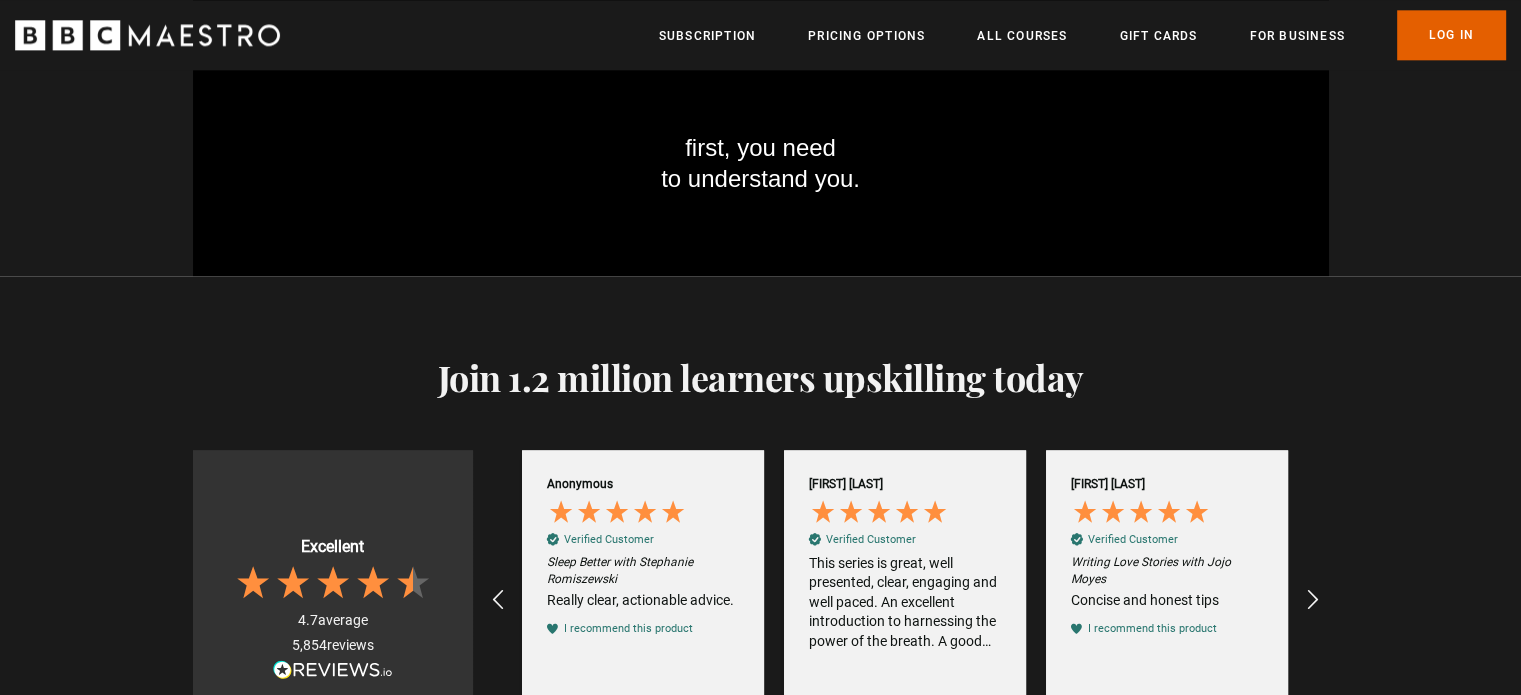 click on "Excellent 4.7  average 5,854  reviews
Anonymous
Verified Customer The Art of Influence with Evy Poumpouras Evy Poumpouras is just amazing overall. I also purchased her book. I feel like I’ve learned so much from her already. She is skillful, careful and intelligent. If you want to learn about how to read people then I highly suggest this course. Thank you for the opportunity. I recommend this product  US, 15 hours ago
Angela W
Verified Customer Portrait Painting with Jonathan Yeo GB, 15 hours ago
Anonymous" at bounding box center (760, 600) 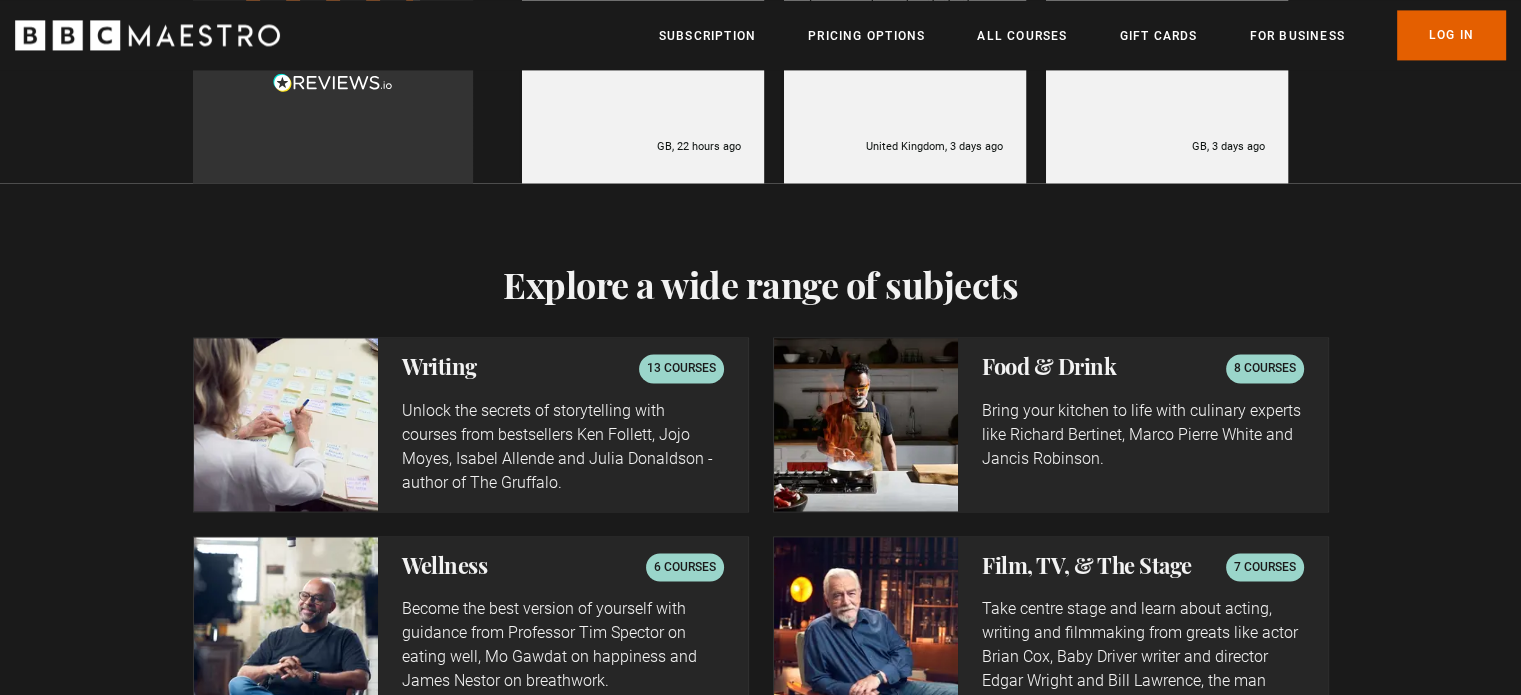 scroll, scrollTop: 3074, scrollLeft: 0, axis: vertical 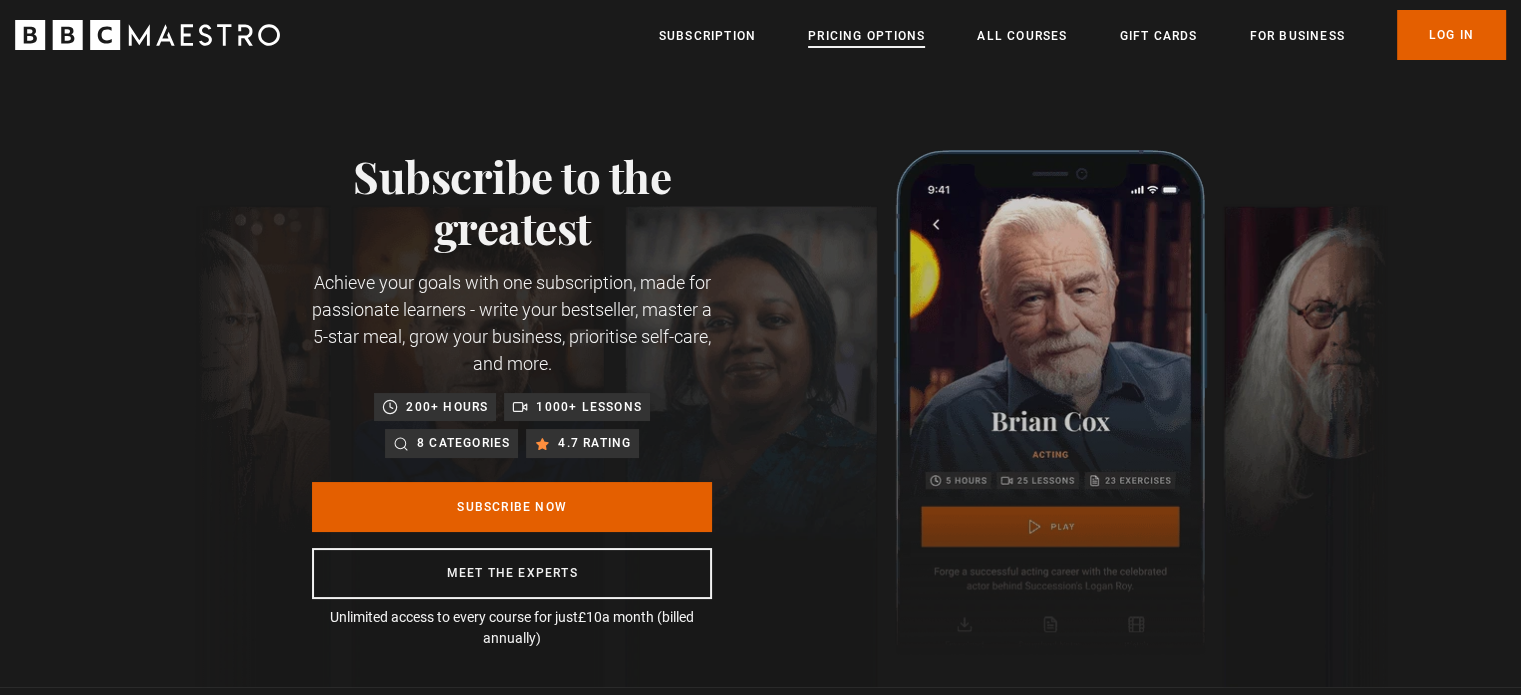 click on "Pricing Options" at bounding box center (866, 36) 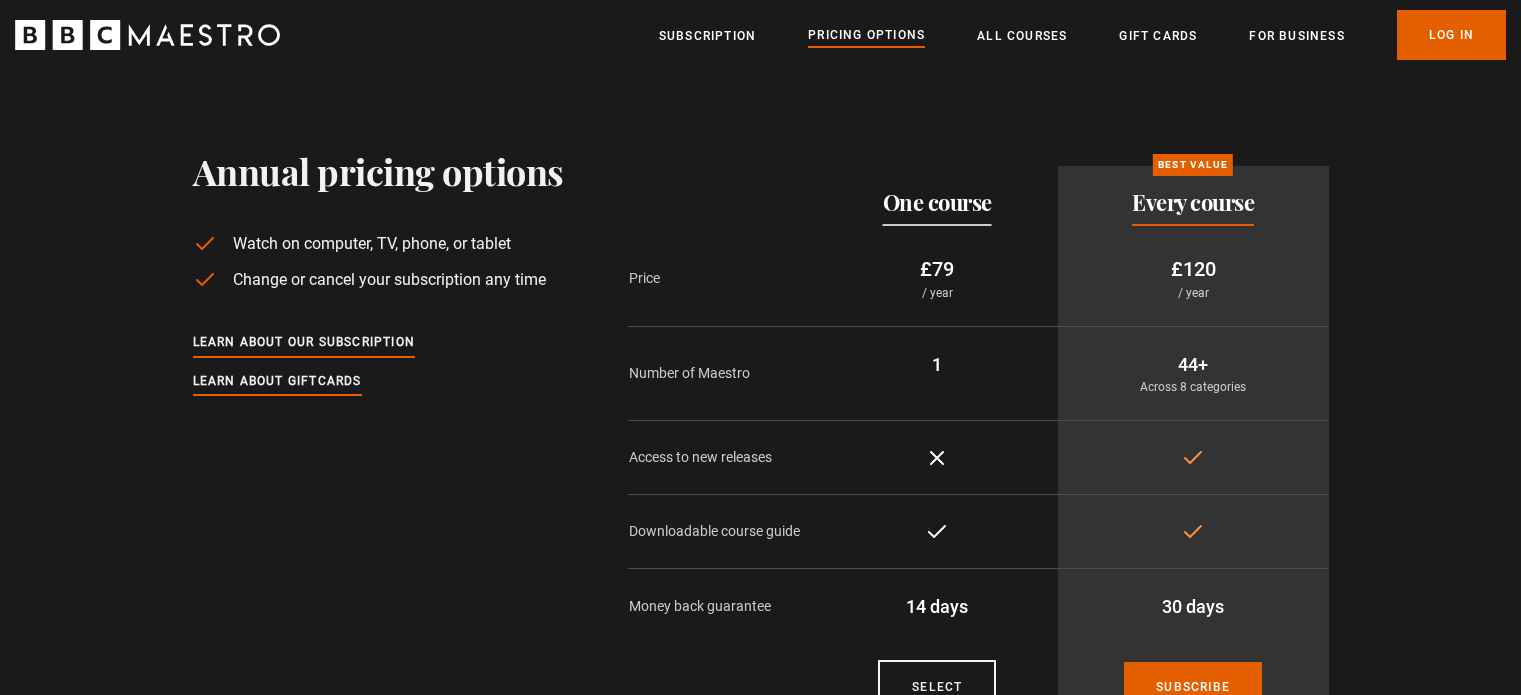 scroll, scrollTop: 0, scrollLeft: 0, axis: both 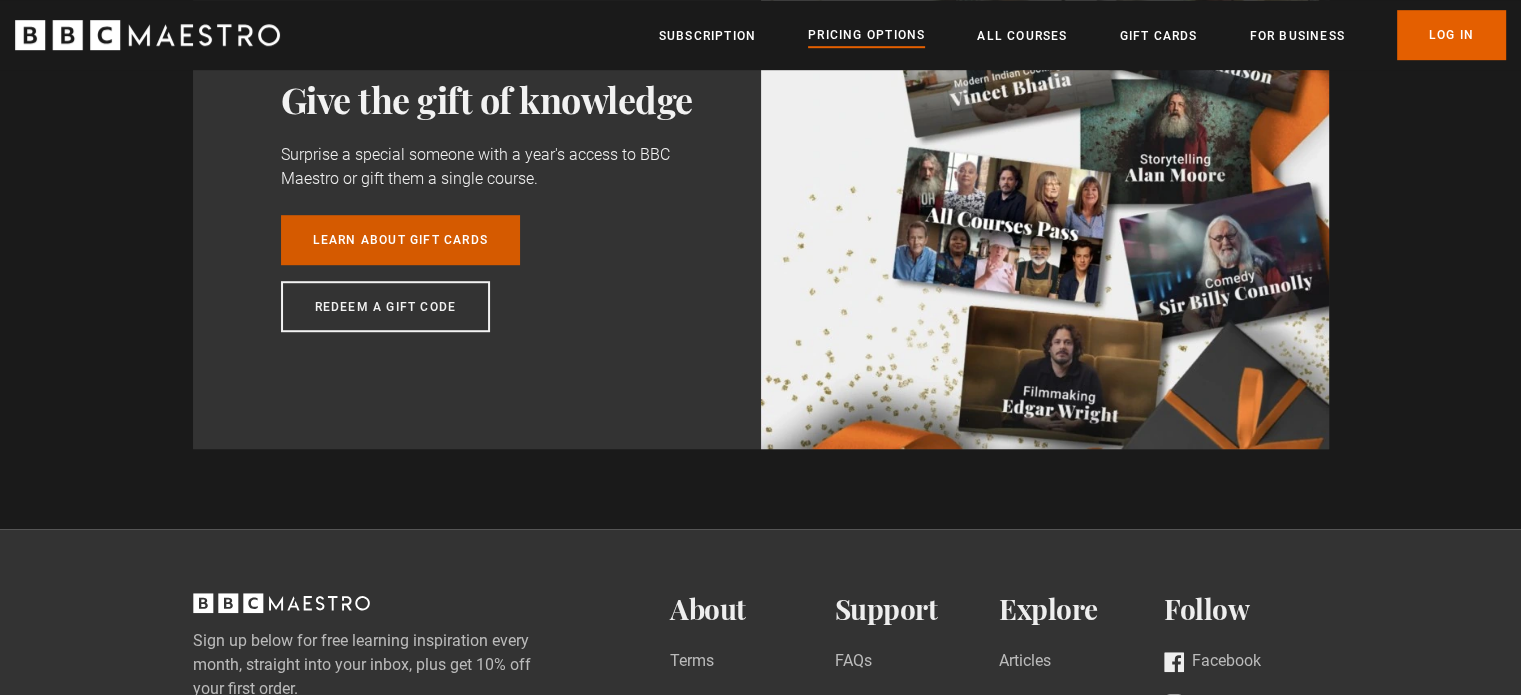 click on "Learn about gift cards" at bounding box center (400, 240) 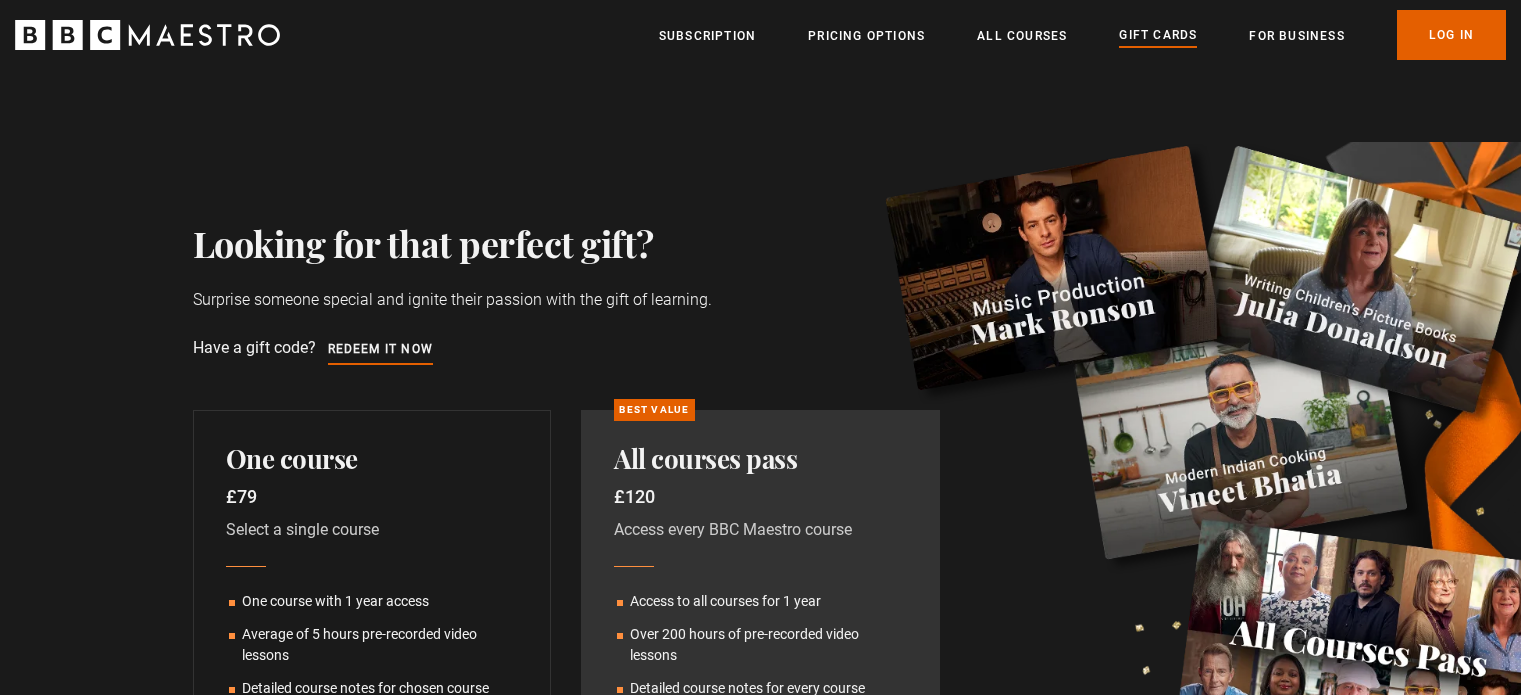 scroll, scrollTop: 0, scrollLeft: 0, axis: both 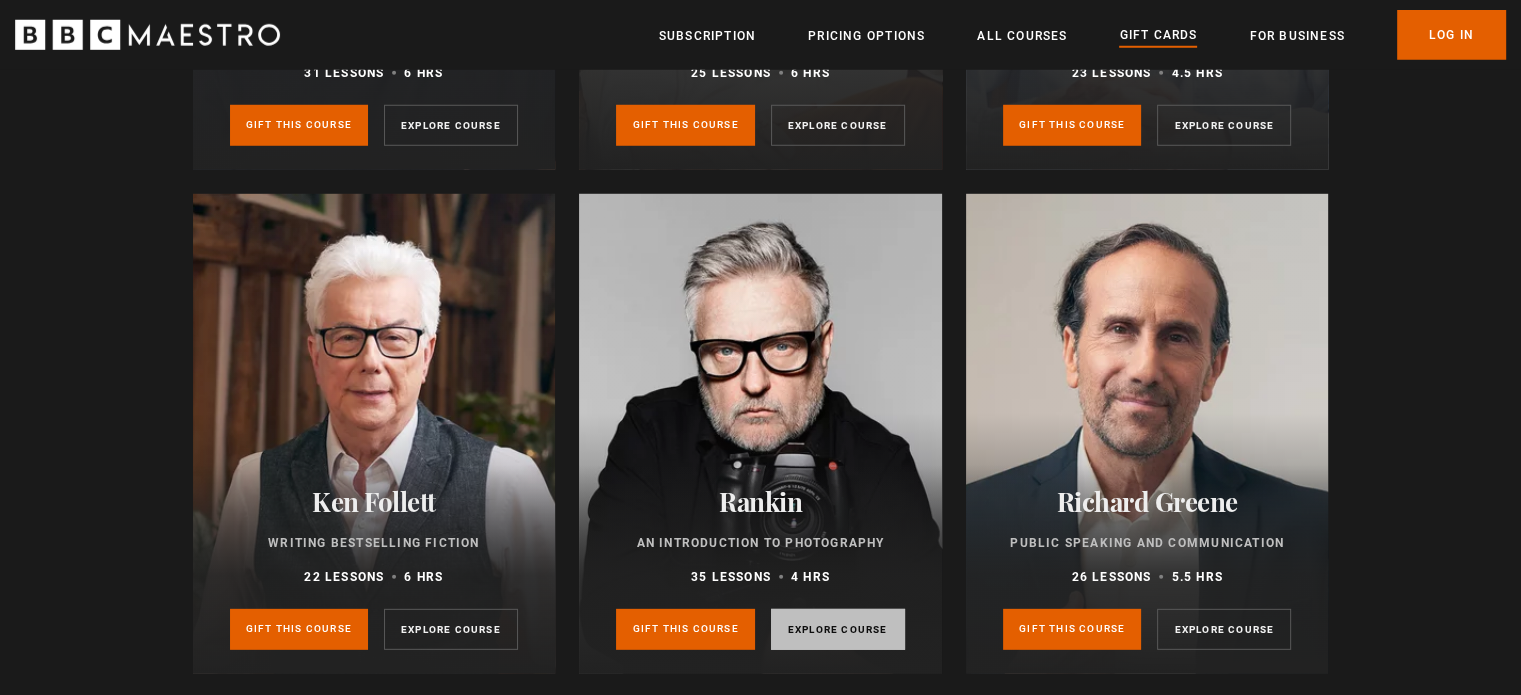 click on "Explore course" at bounding box center [838, 629] 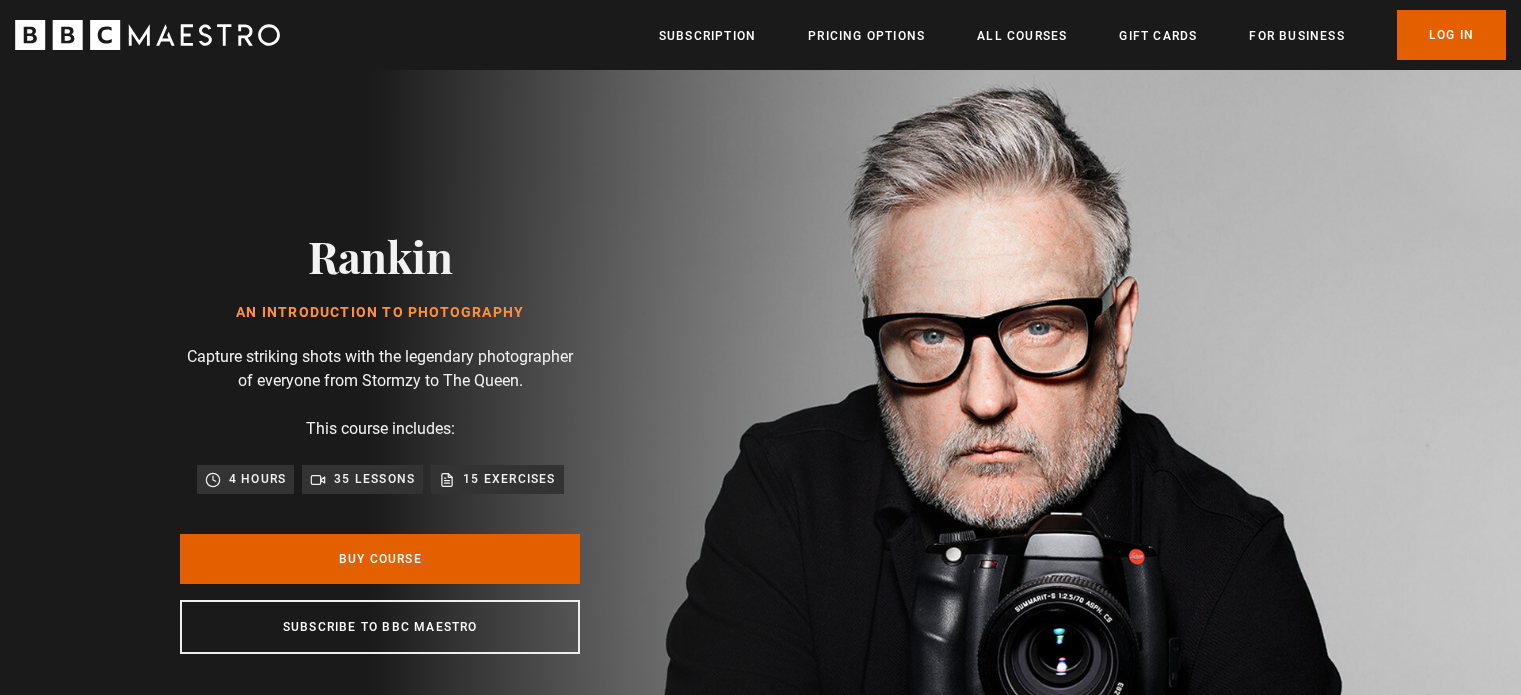 scroll, scrollTop: 0, scrollLeft: 0, axis: both 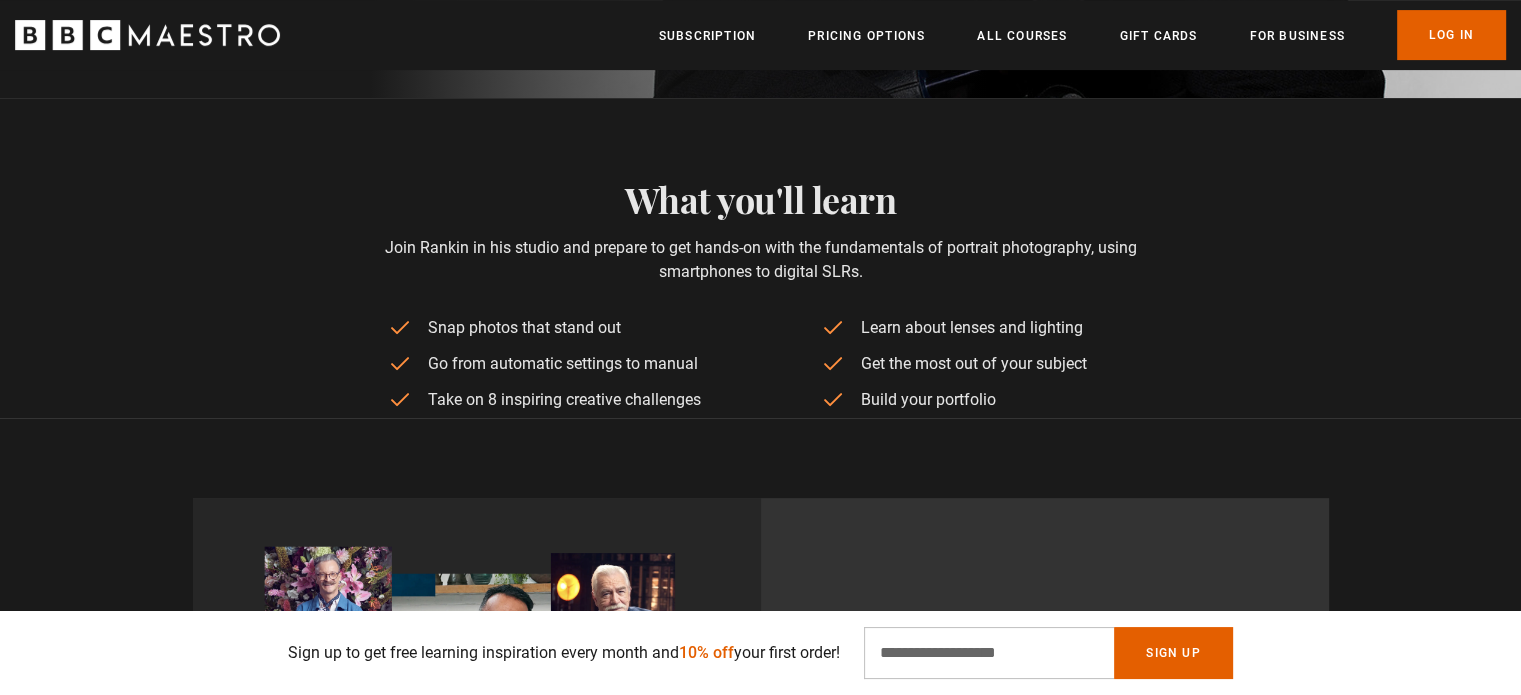 click on "Learn even more with a subscription
Access    all 46 courses
to learn from the world's greatest authors, chefs, entrepreneurs and more." at bounding box center (760, 636) 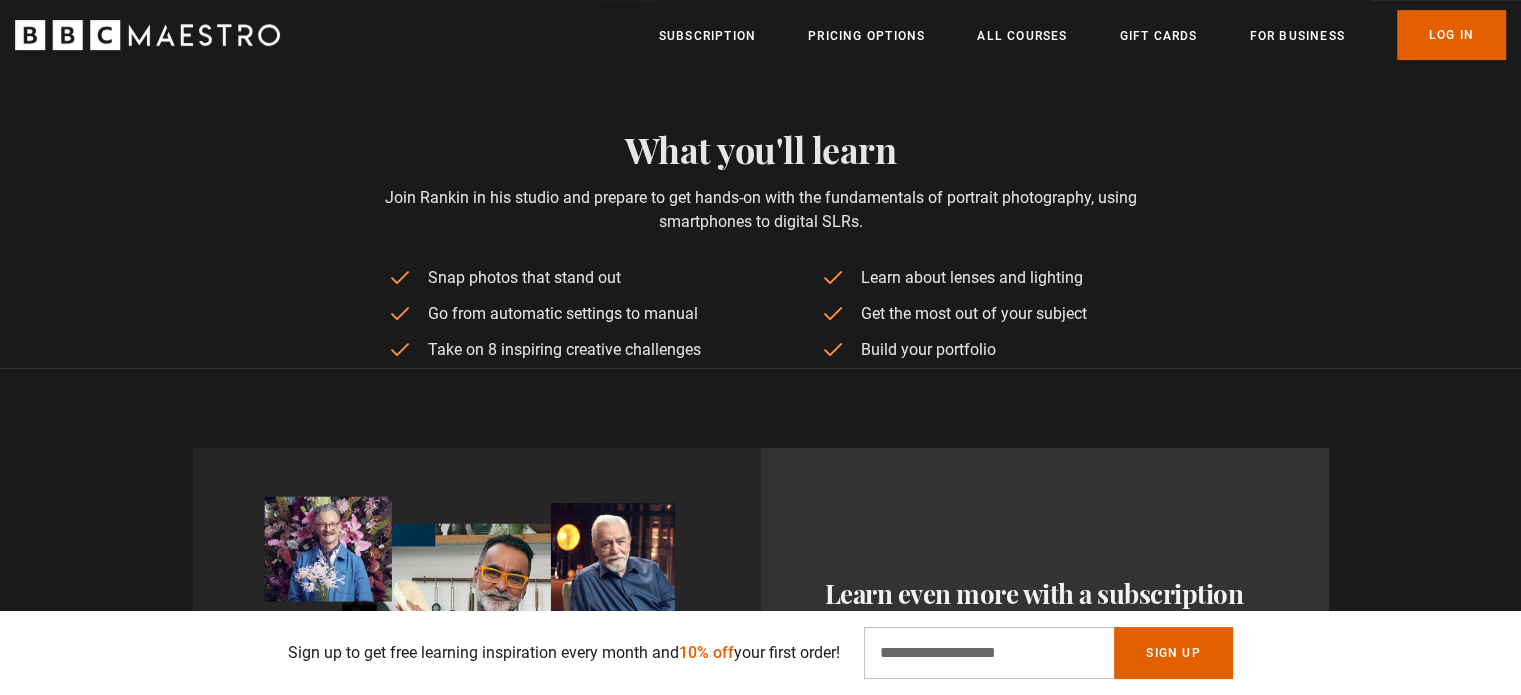 scroll, scrollTop: 768, scrollLeft: 0, axis: vertical 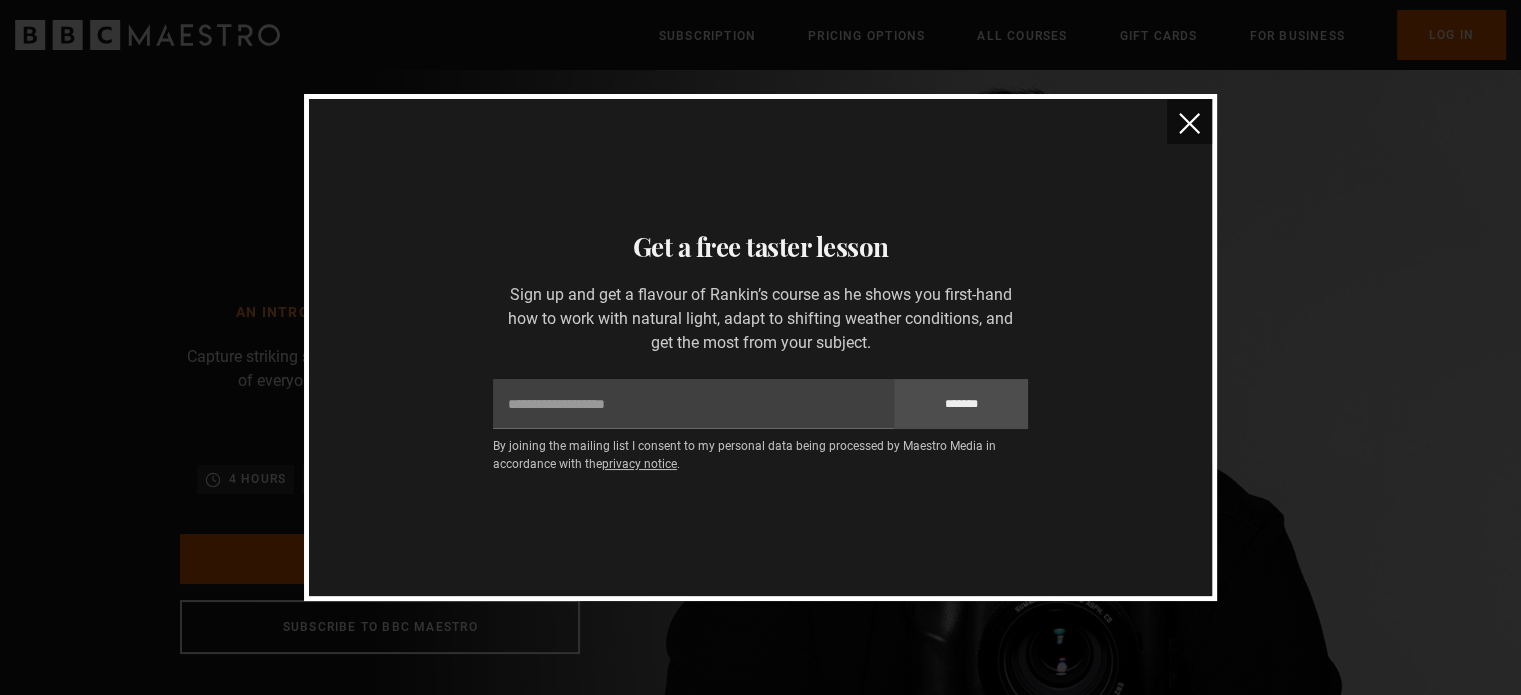 click at bounding box center [1189, 123] 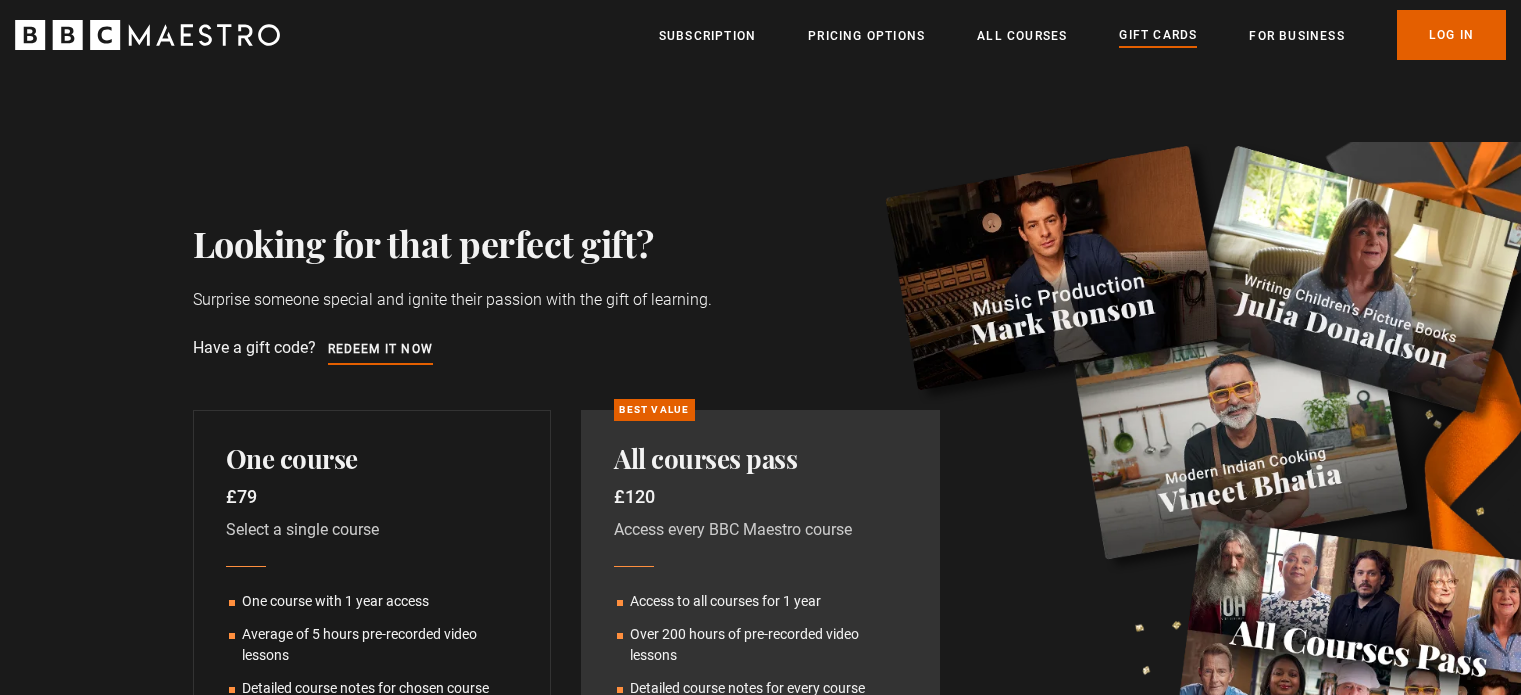 scroll, scrollTop: 0, scrollLeft: 0, axis: both 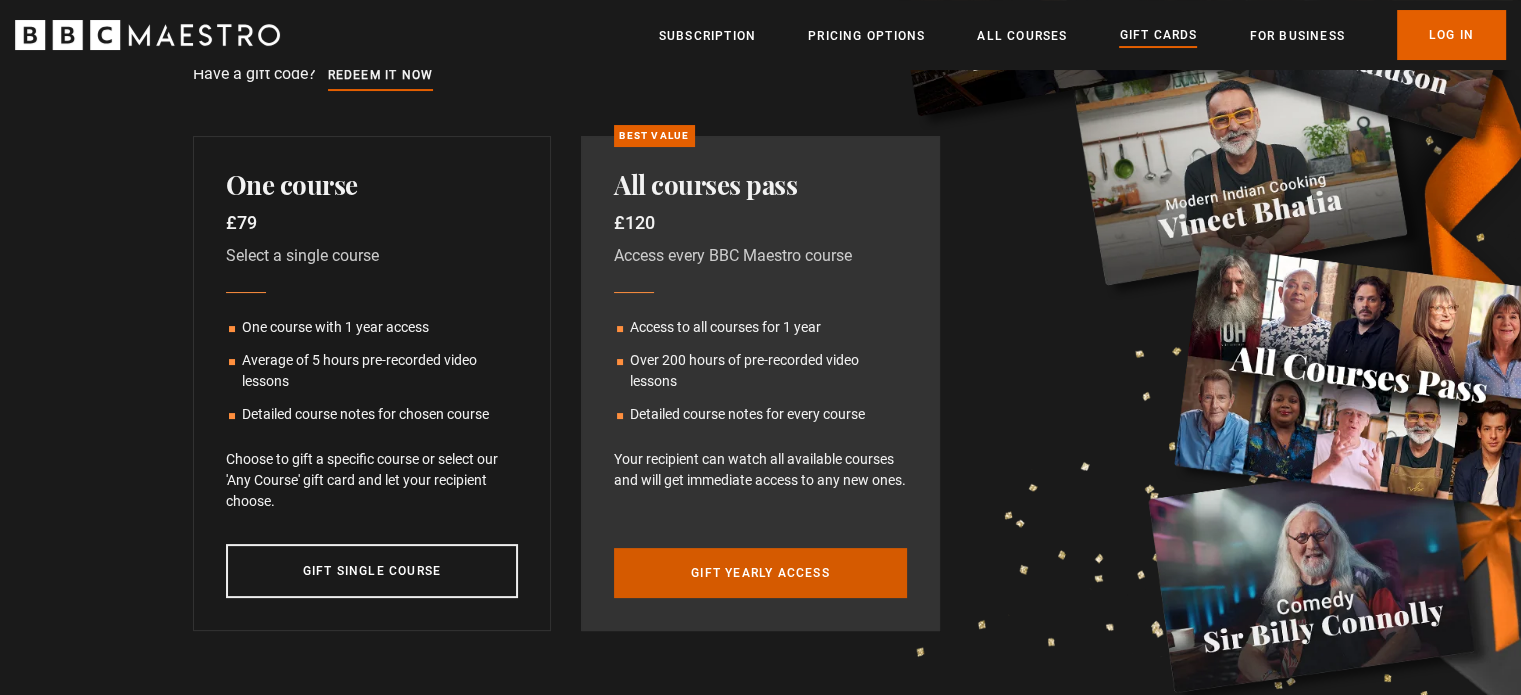 click on "Gift yearly access
to BBC Maestro" at bounding box center [760, 573] 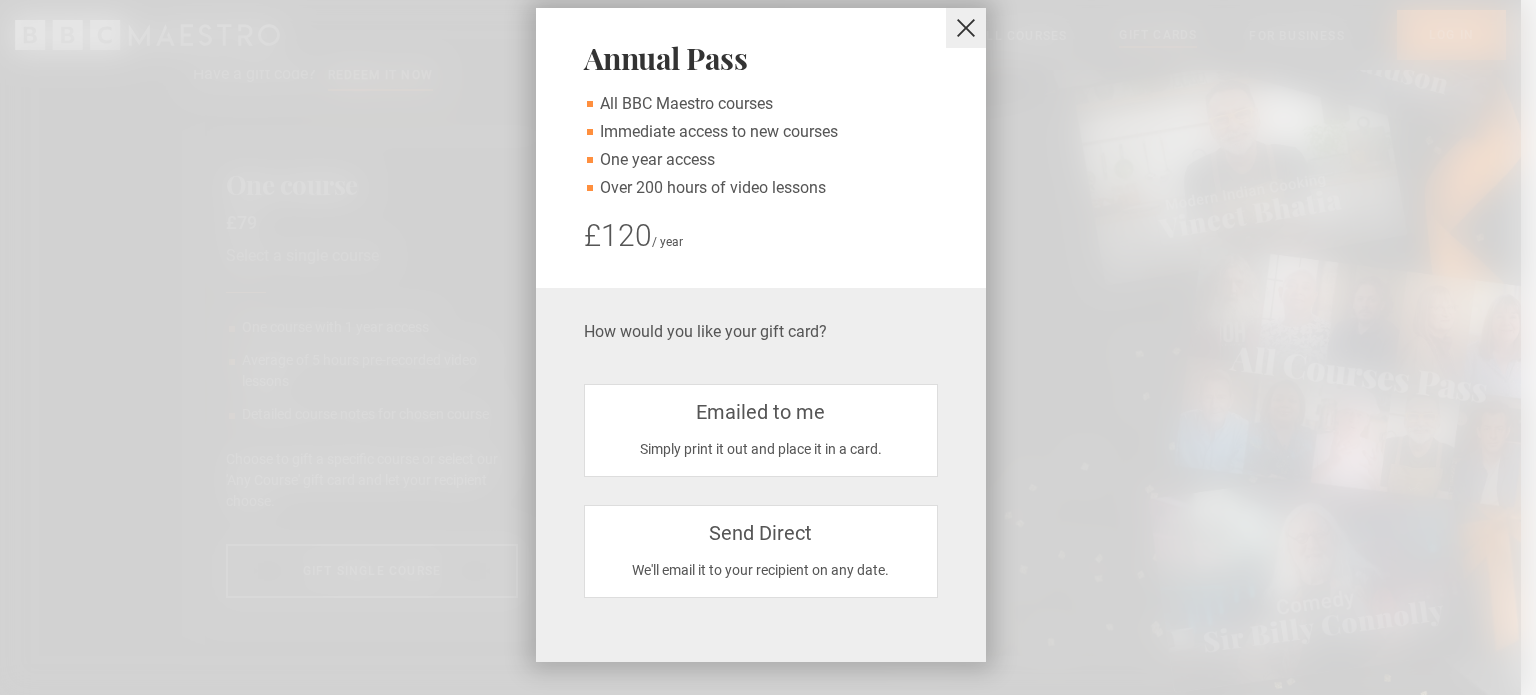 scroll, scrollTop: 53, scrollLeft: 0, axis: vertical 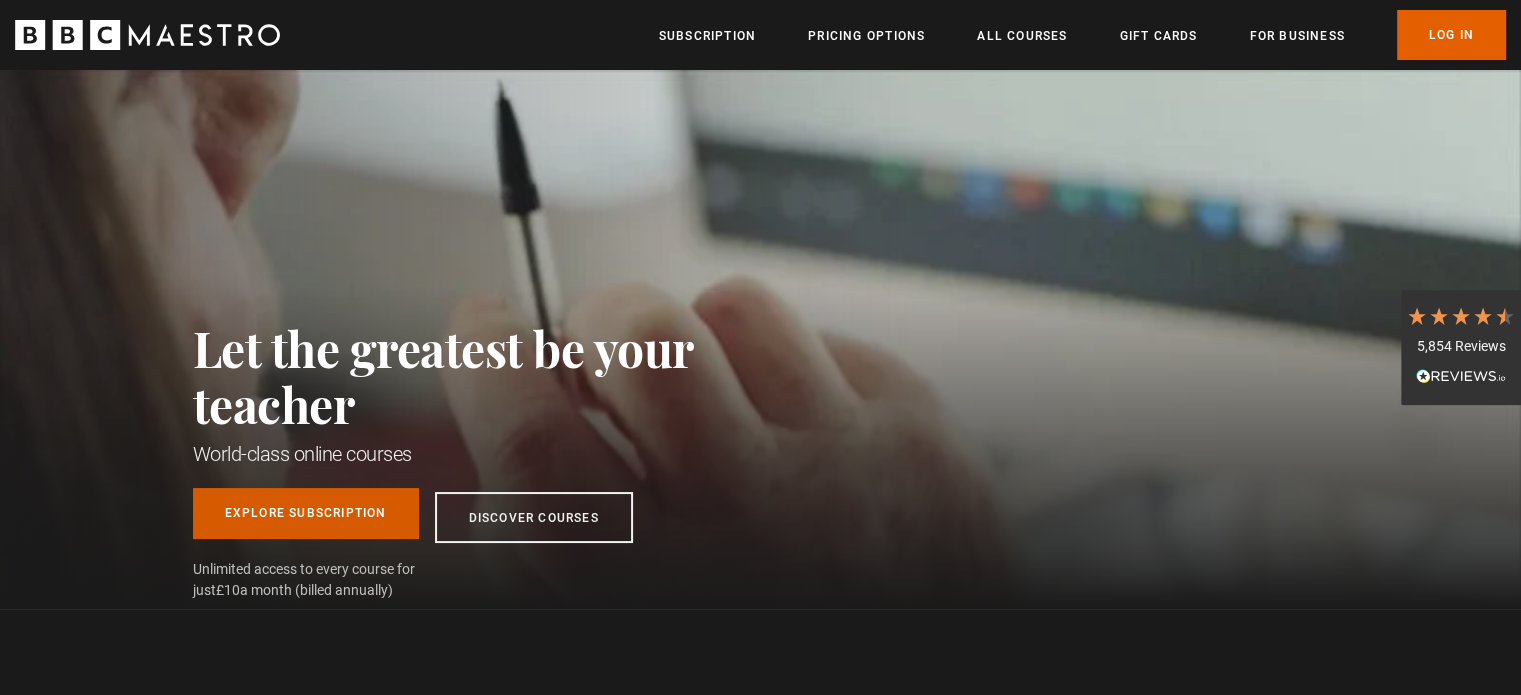click on "Explore Subscription" at bounding box center (306, 513) 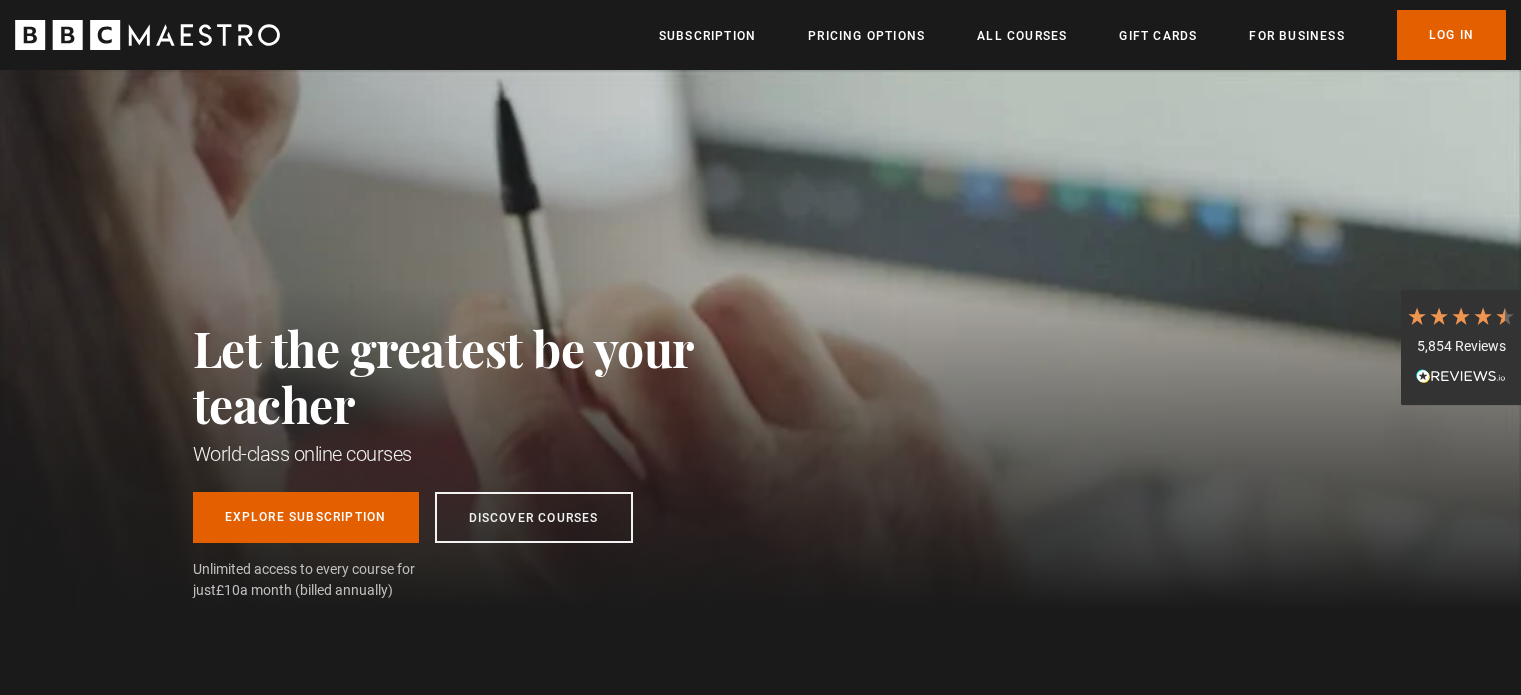 scroll, scrollTop: 0, scrollLeft: 0, axis: both 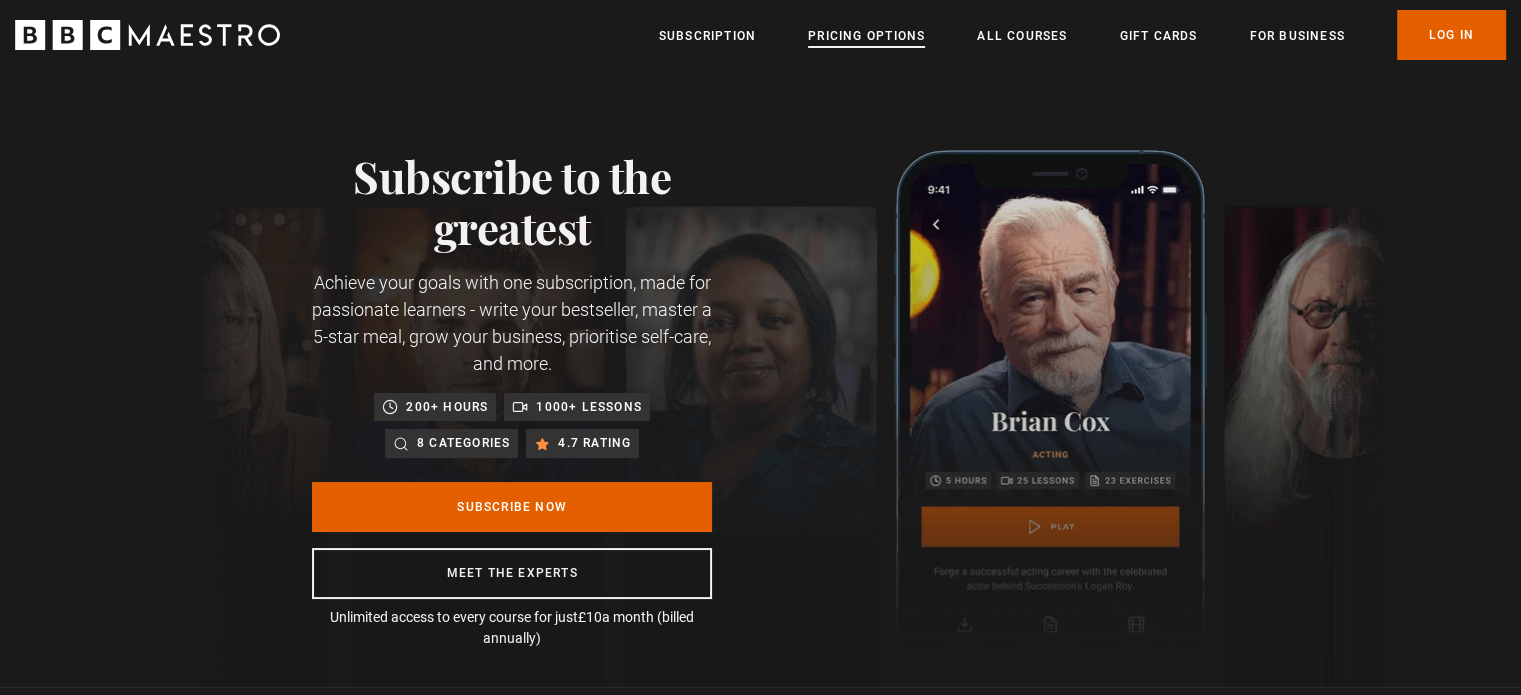 click on "Pricing Options" at bounding box center [866, 36] 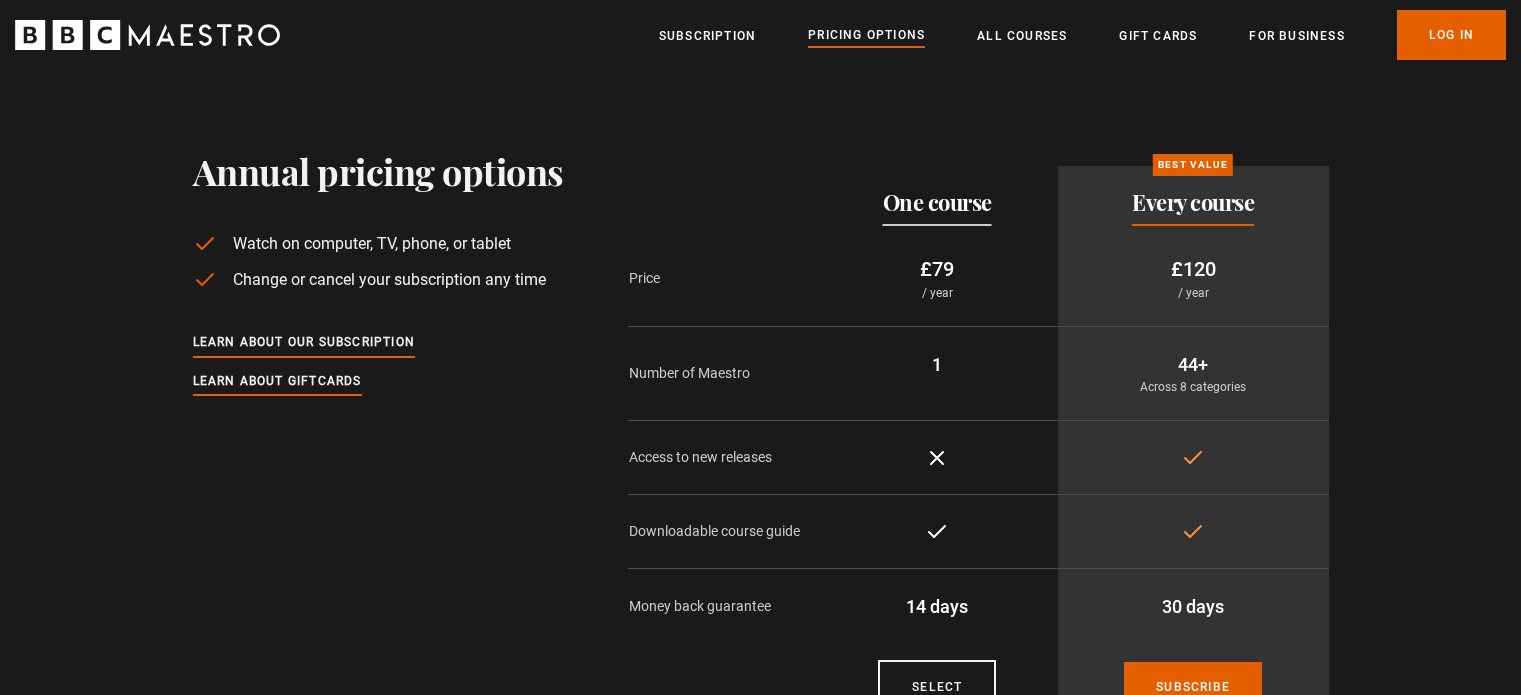 scroll, scrollTop: 0, scrollLeft: 0, axis: both 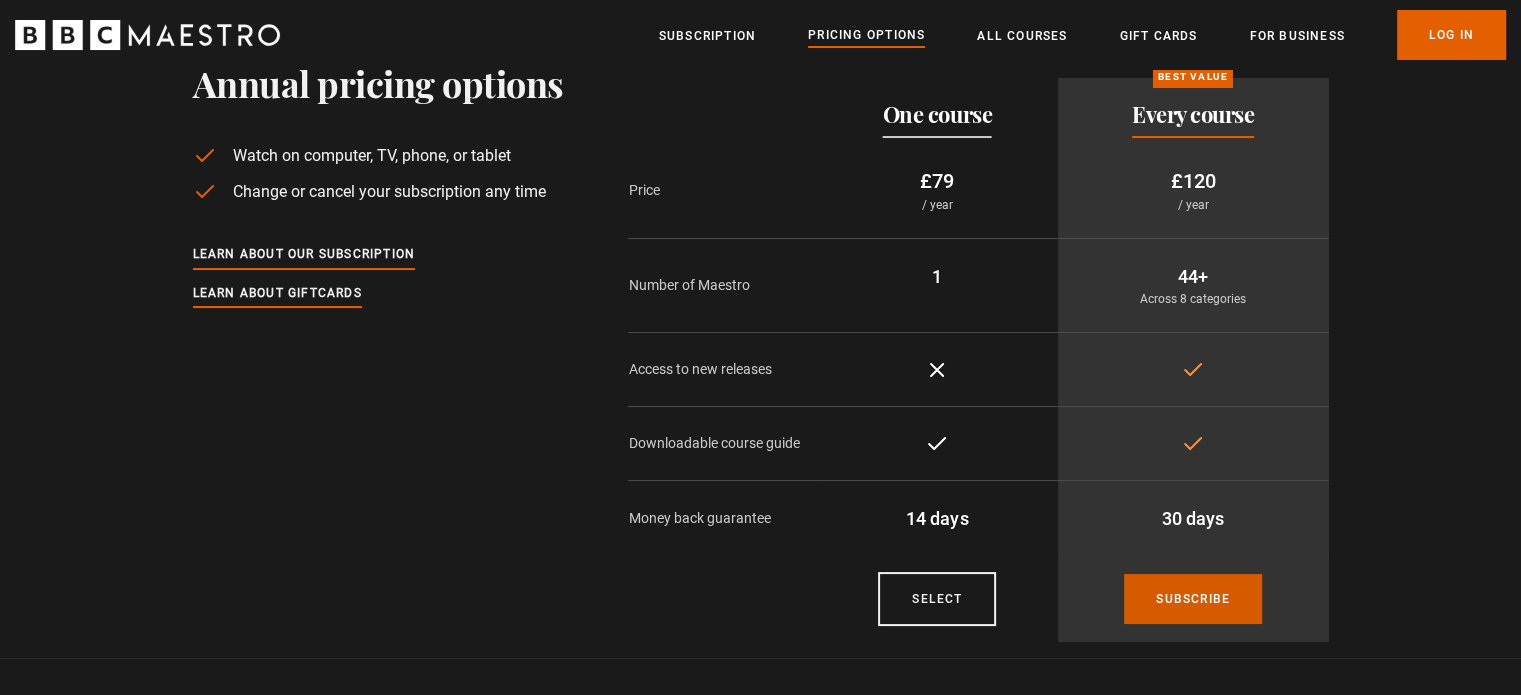 click on "Subscribe" at bounding box center (1193, 599) 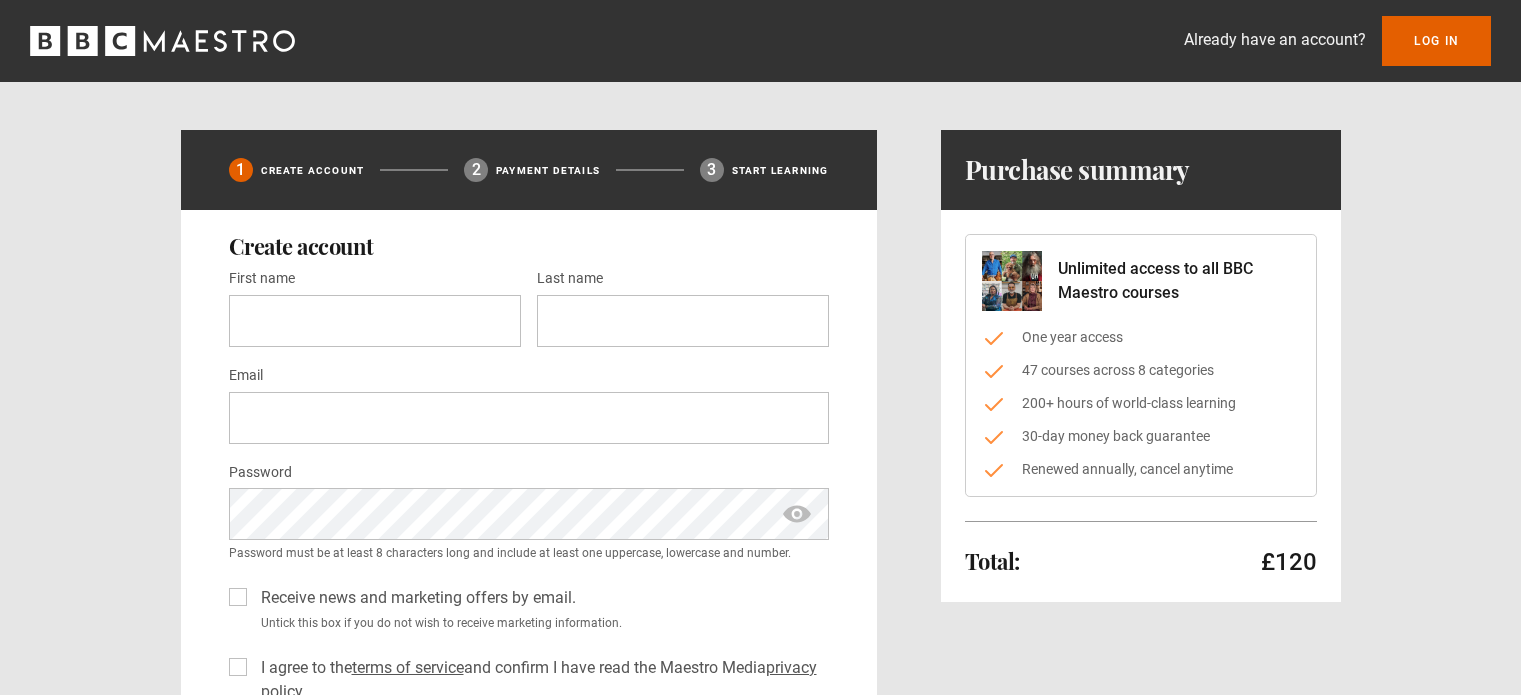 scroll, scrollTop: 0, scrollLeft: 0, axis: both 